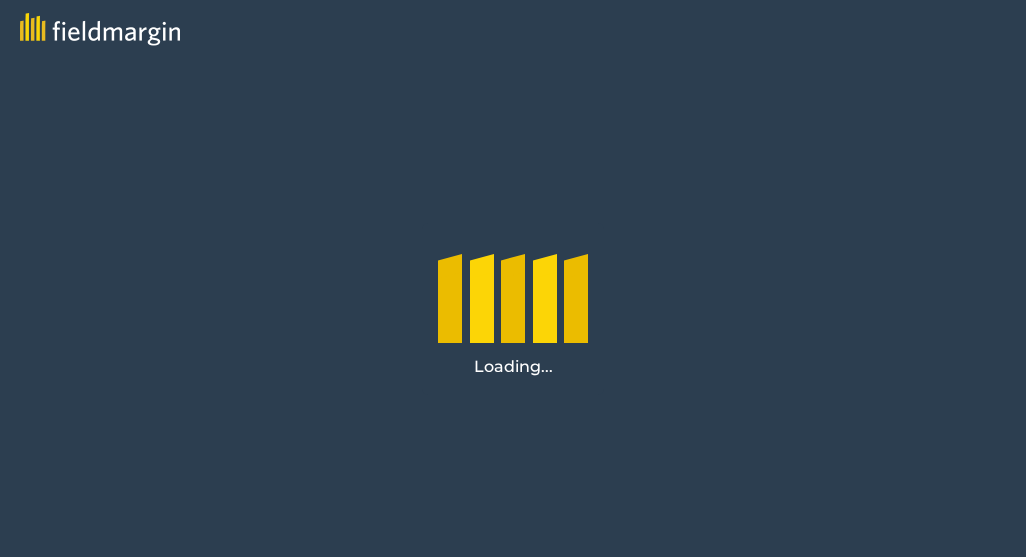 scroll, scrollTop: 0, scrollLeft: 0, axis: both 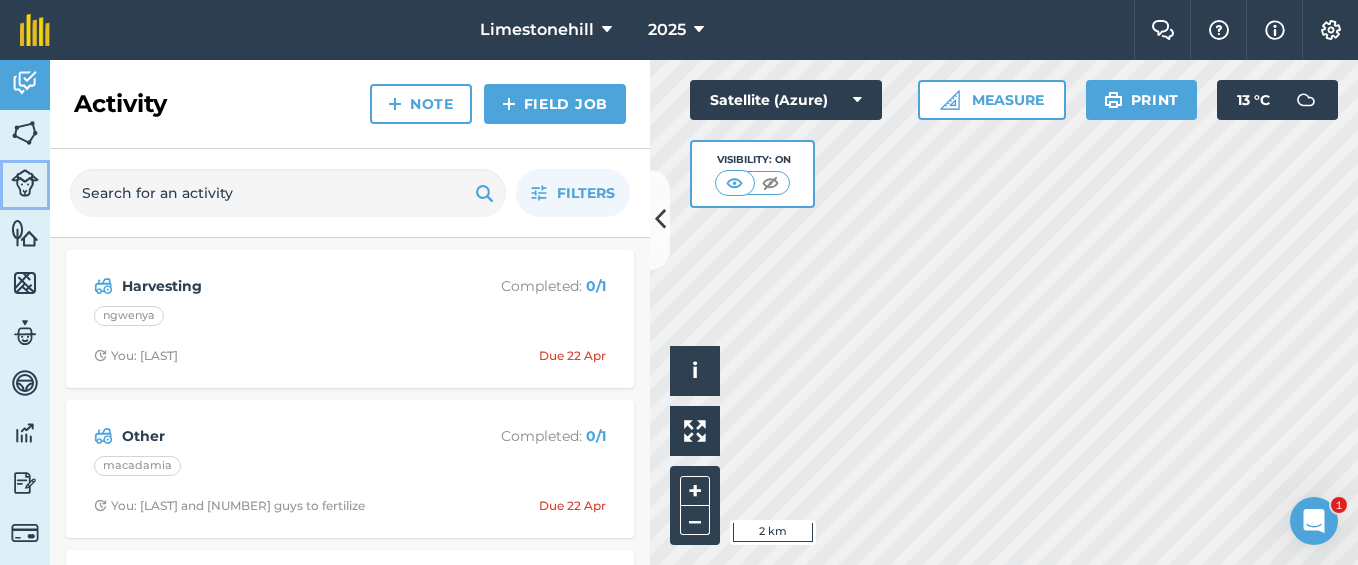 click at bounding box center (25, 183) 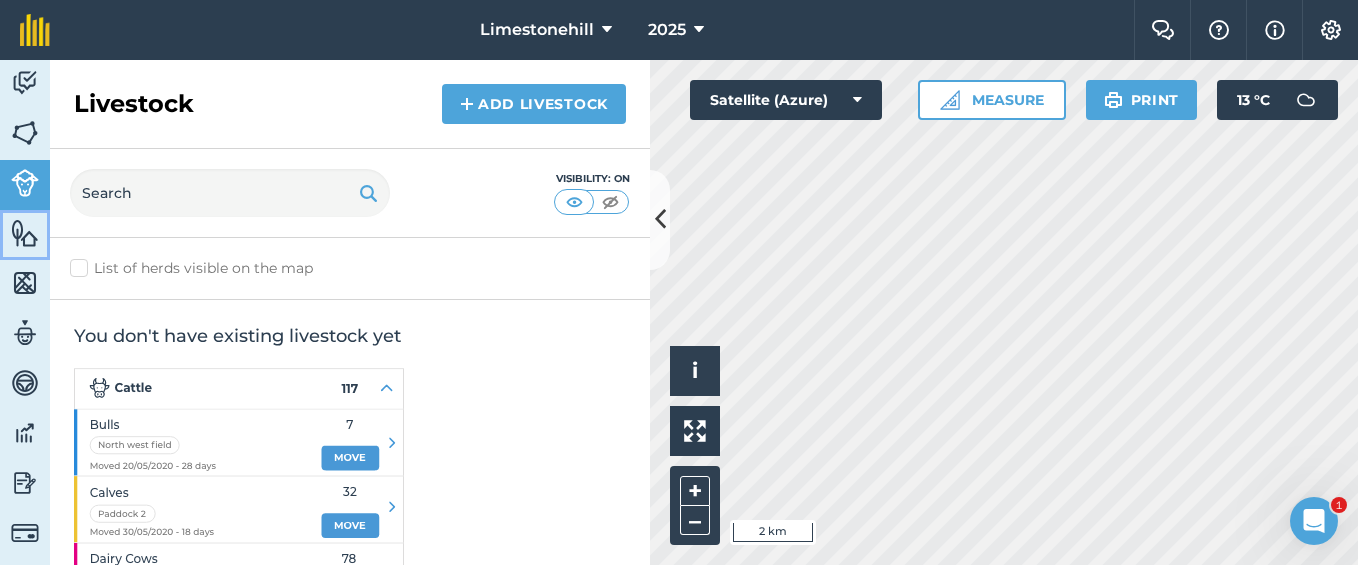 click at bounding box center (25, 233) 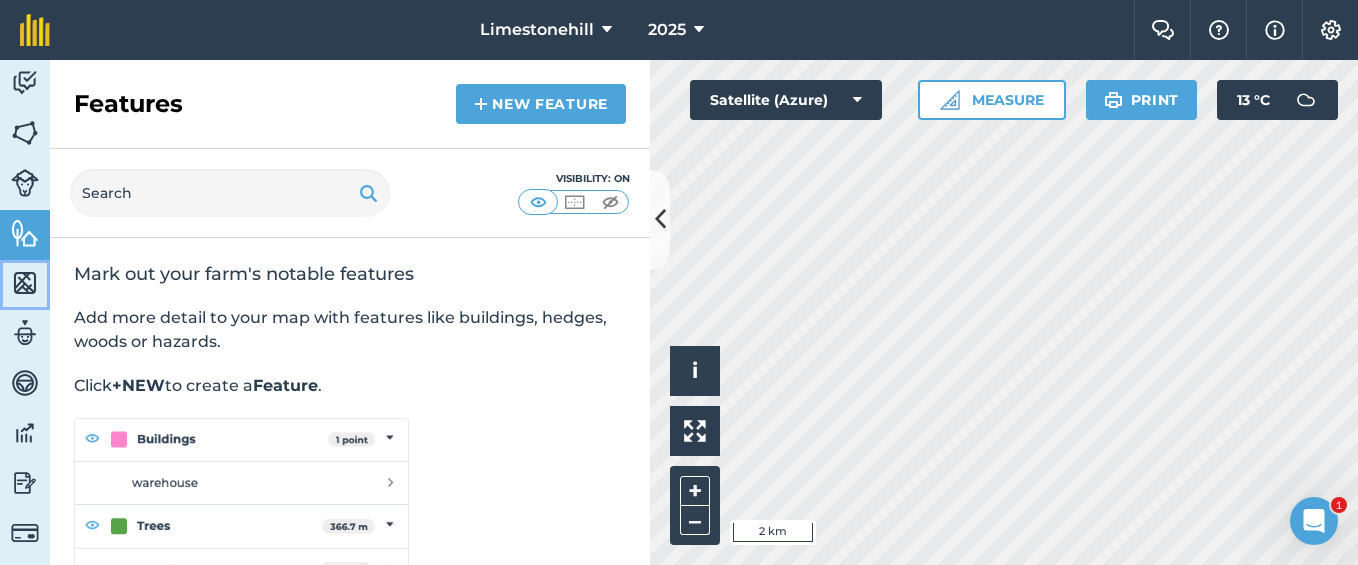 click at bounding box center (25, 283) 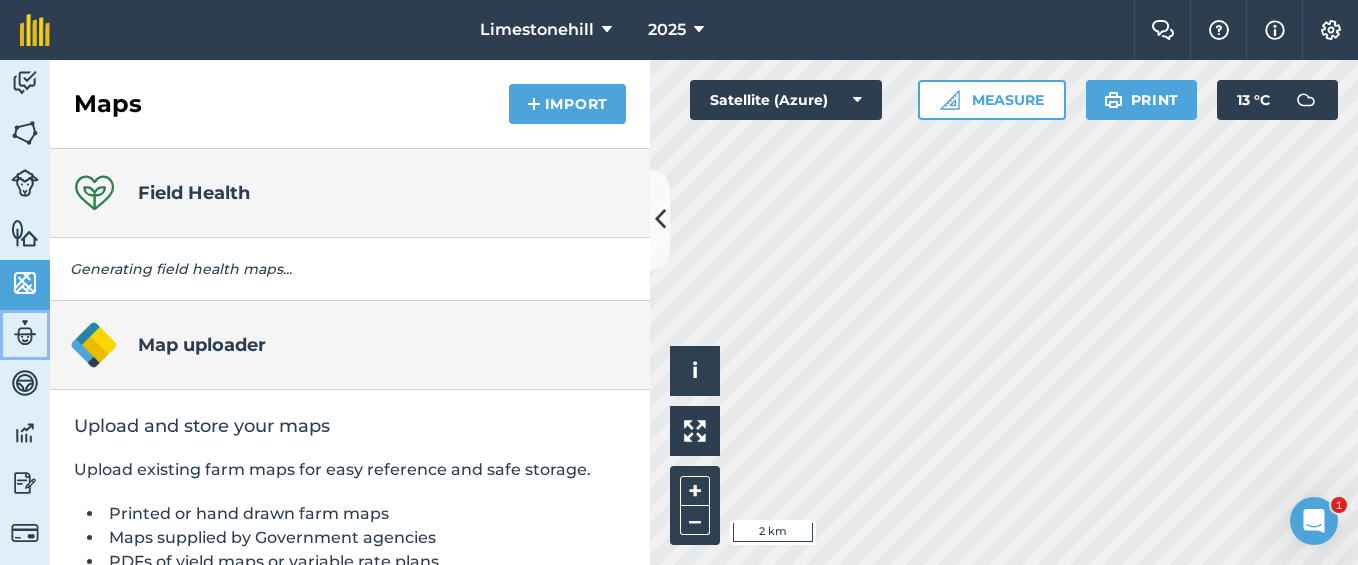 click at bounding box center (25, 333) 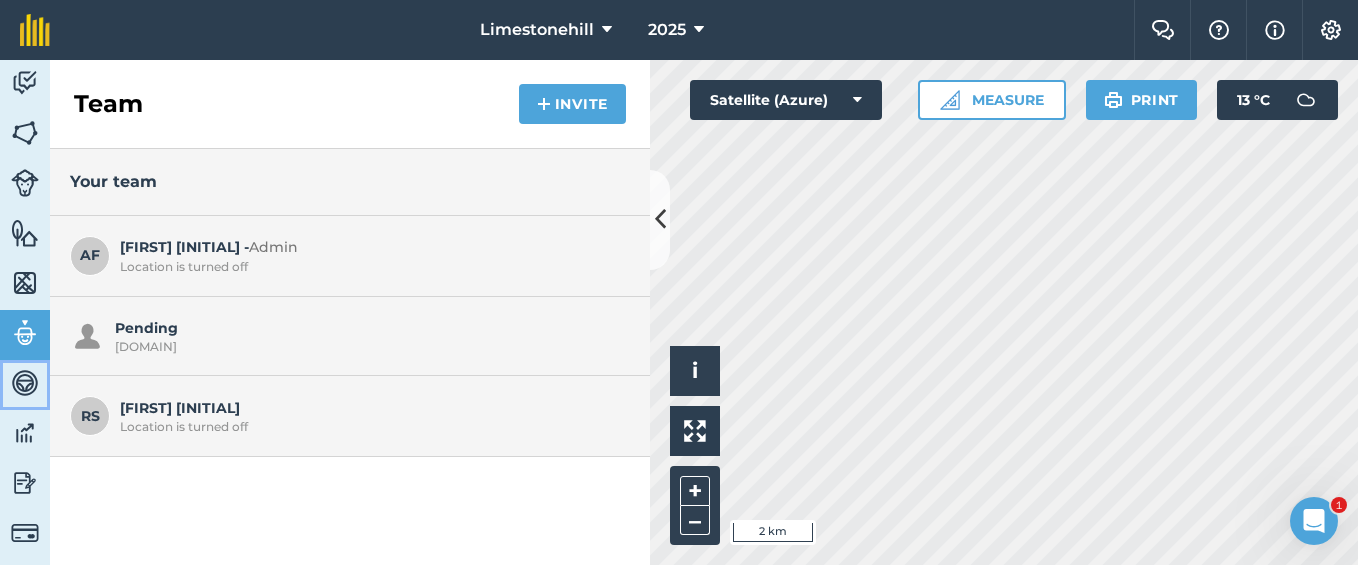 click at bounding box center (25, 383) 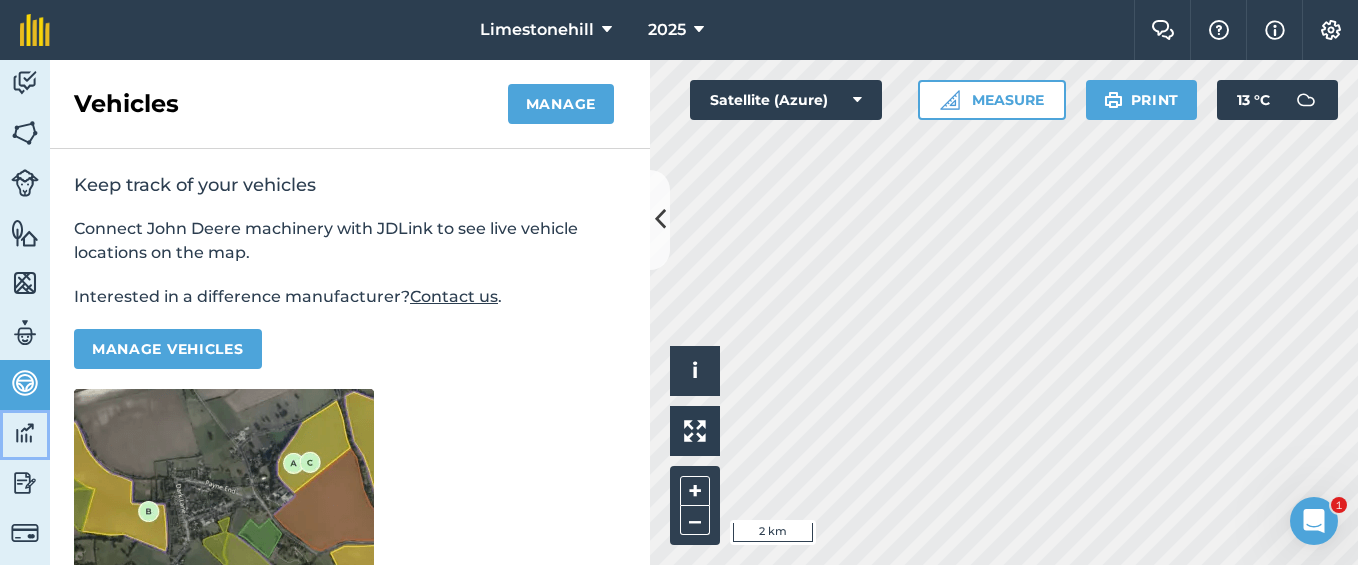 click at bounding box center [25, 433] 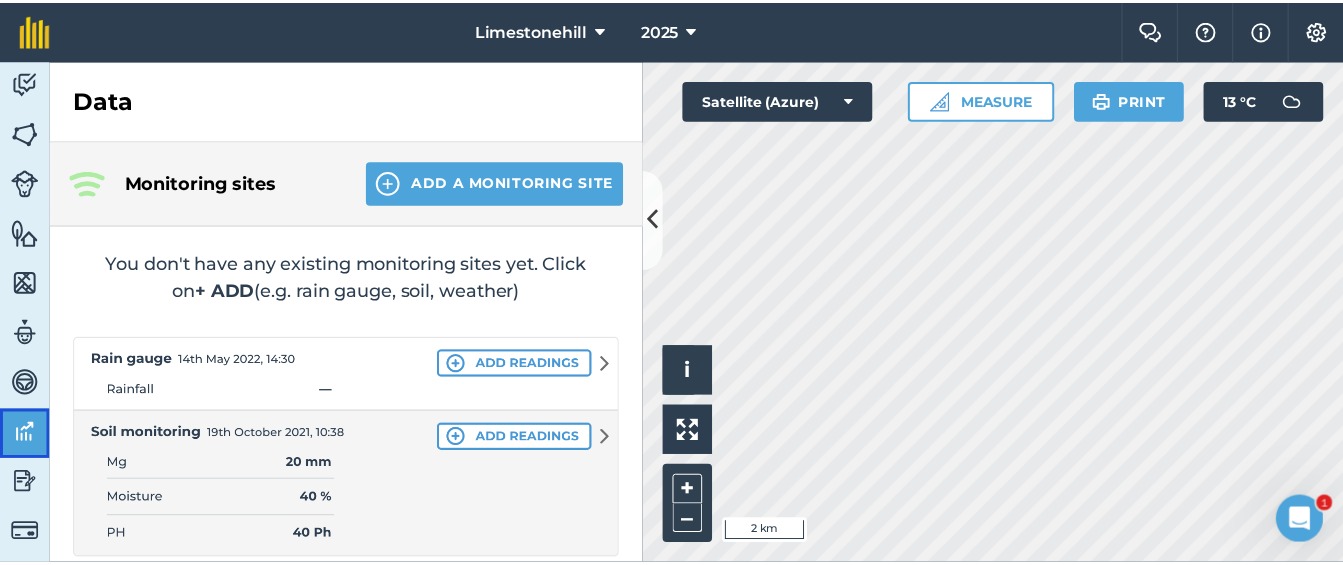 scroll, scrollTop: 13, scrollLeft: 0, axis: vertical 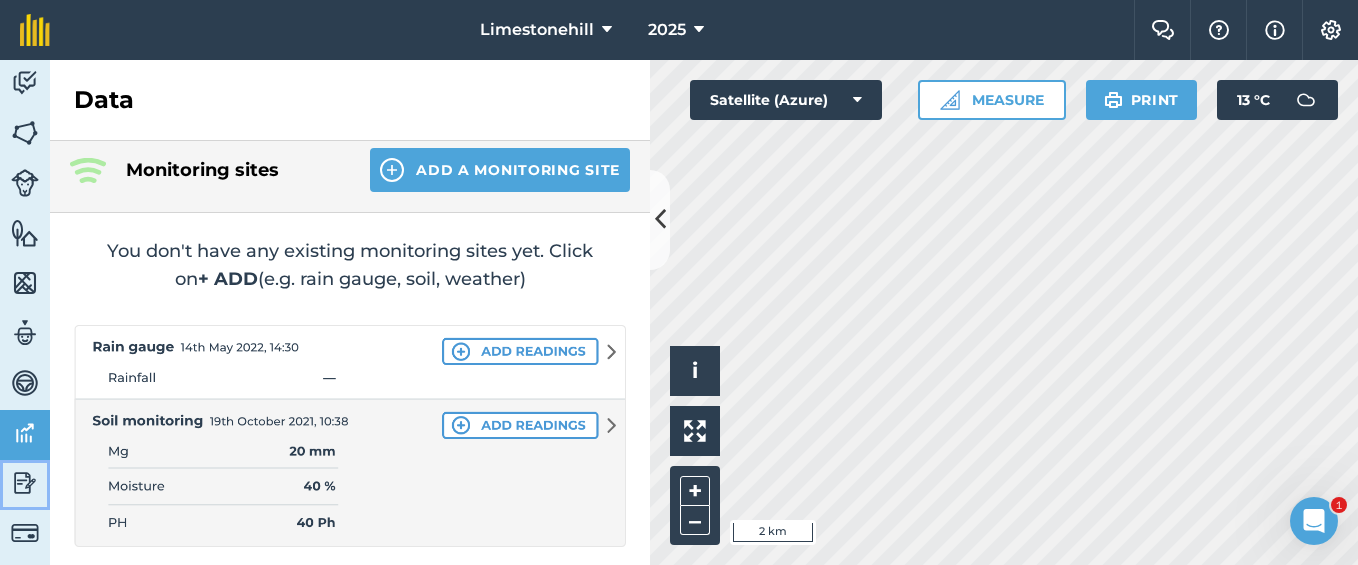 click at bounding box center [25, 483] 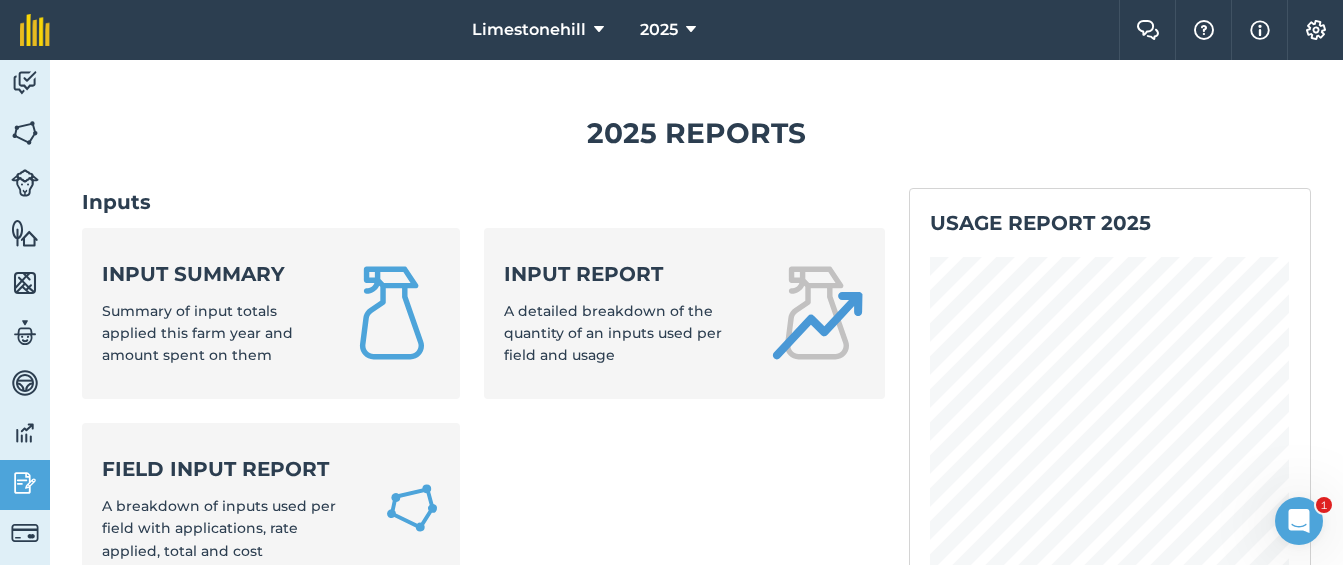 scroll, scrollTop: 96, scrollLeft: 0, axis: vertical 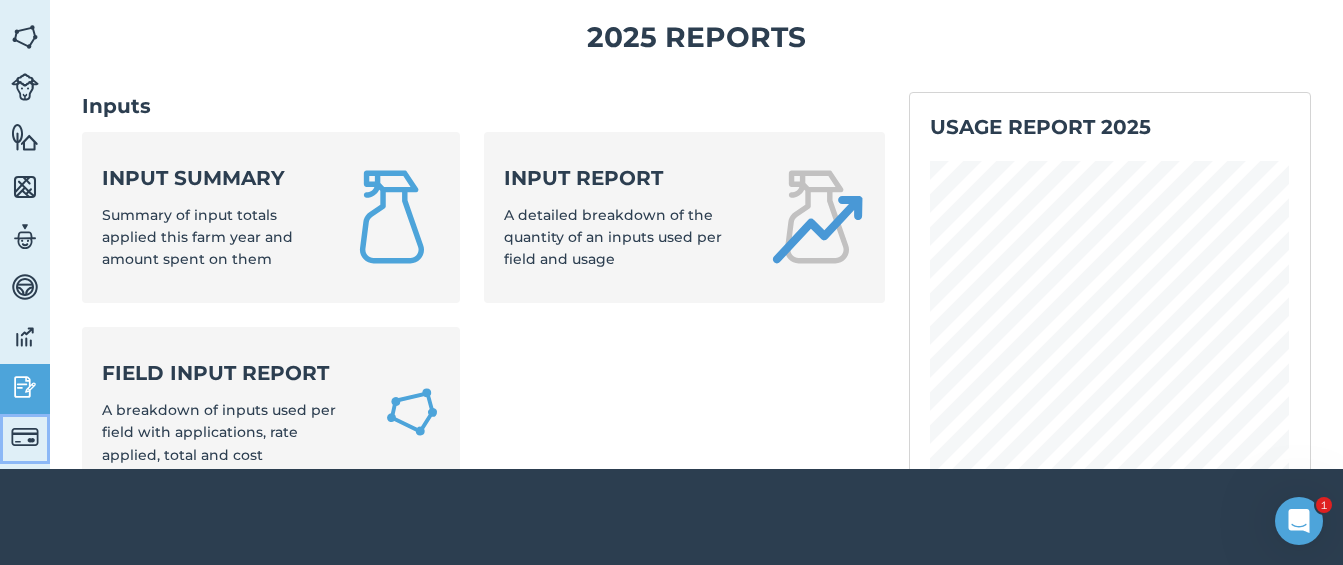 click at bounding box center [25, 437] 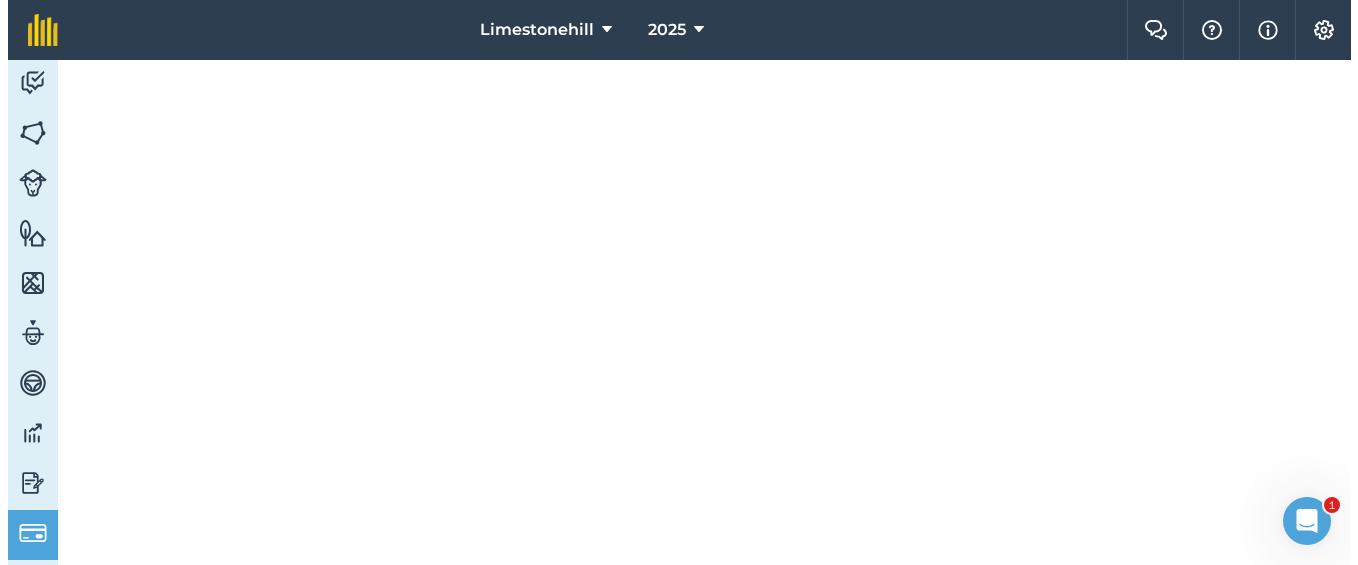 scroll, scrollTop: 0, scrollLeft: 0, axis: both 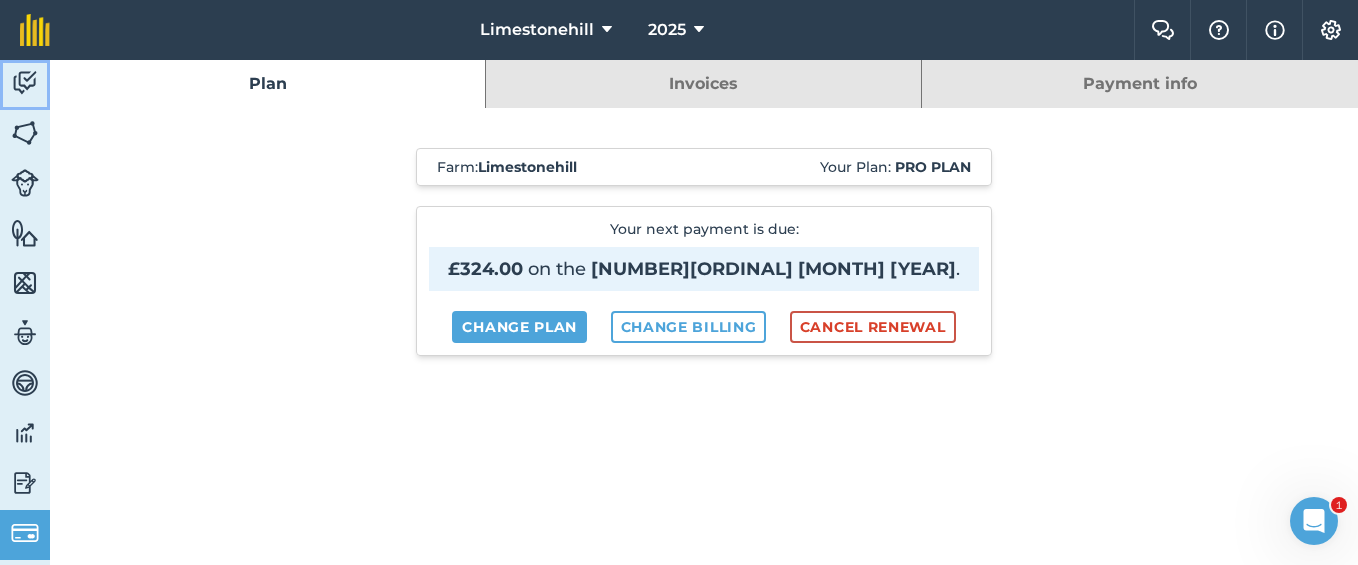 click at bounding box center (25, 83) 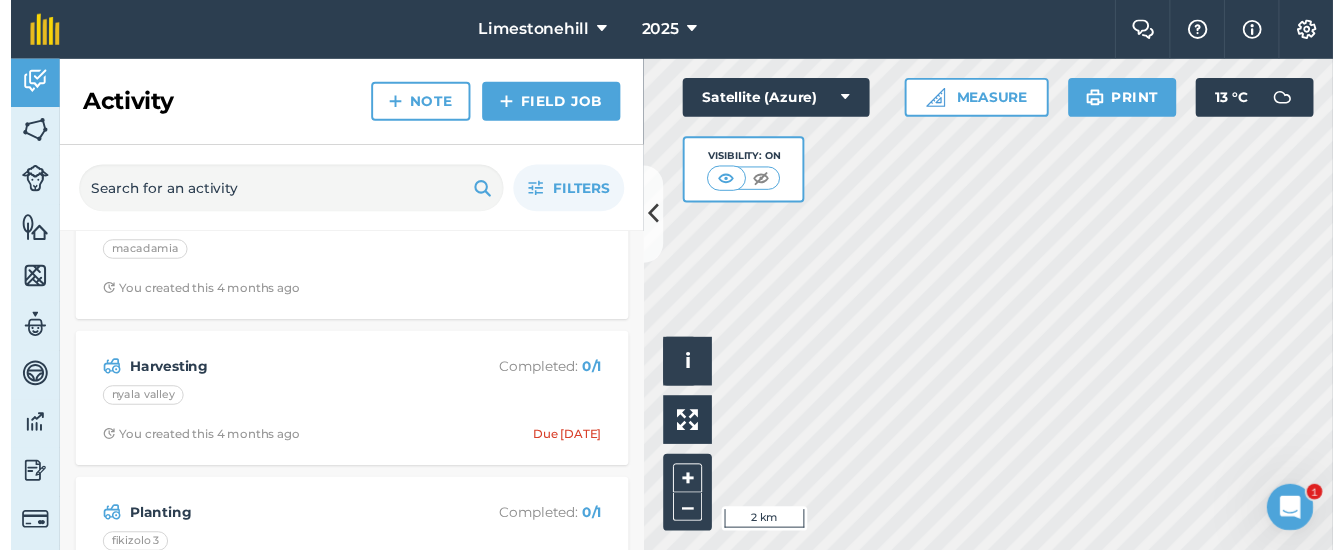 scroll, scrollTop: 585, scrollLeft: 0, axis: vertical 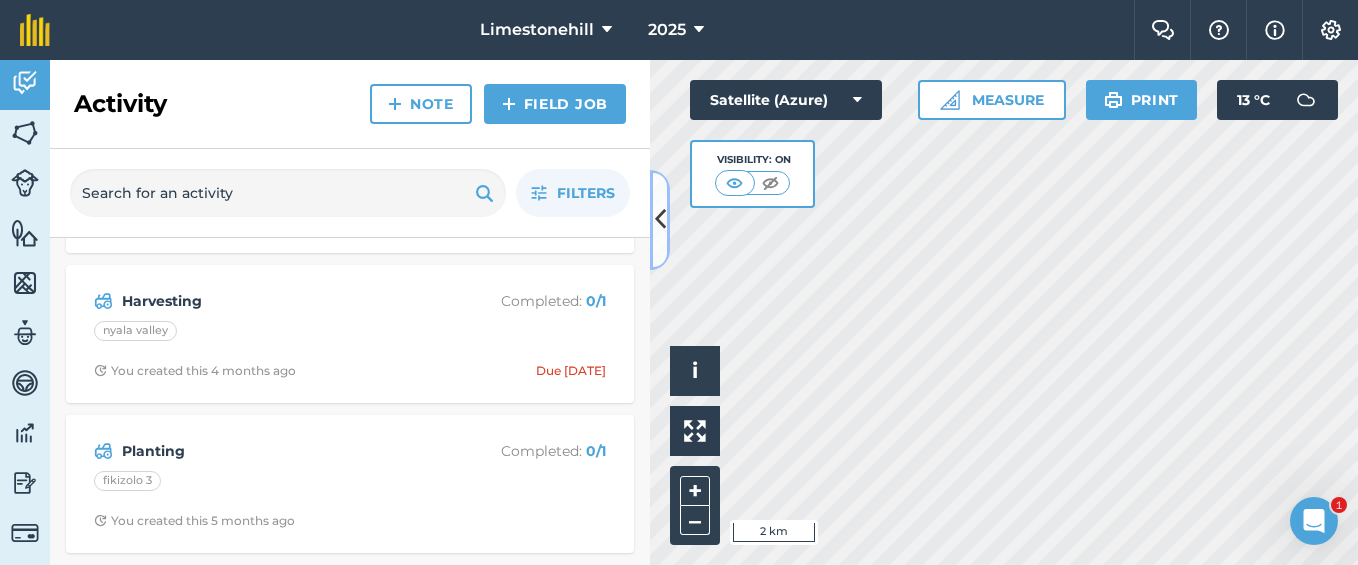 click at bounding box center (660, 219) 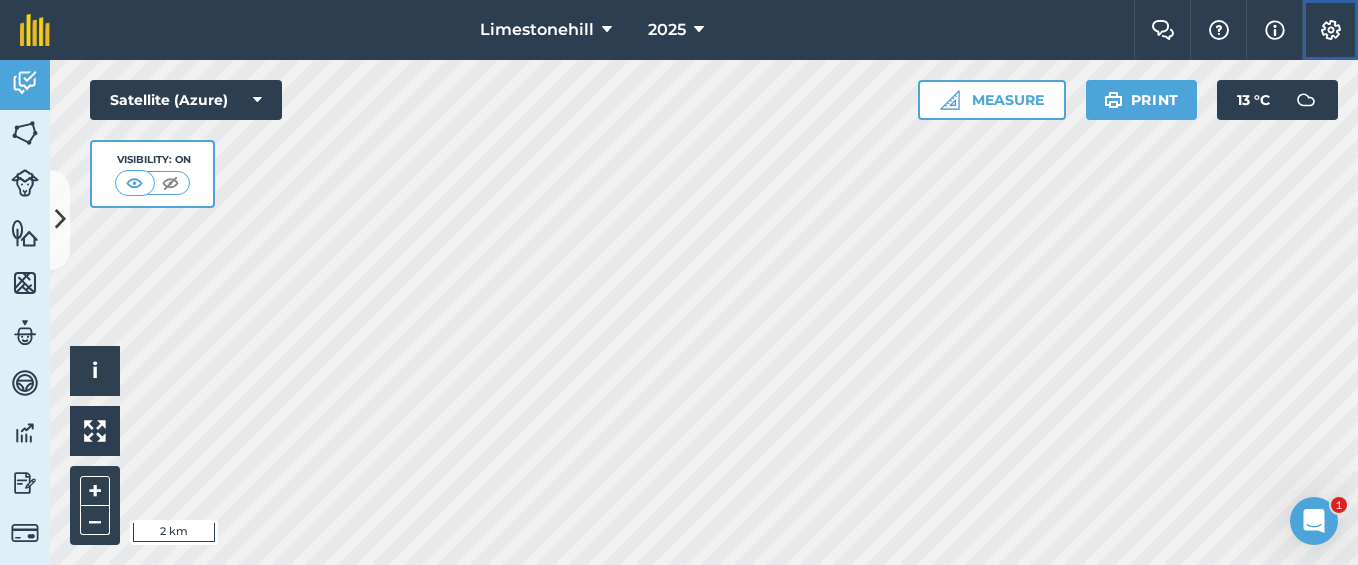 click at bounding box center (1331, 30) 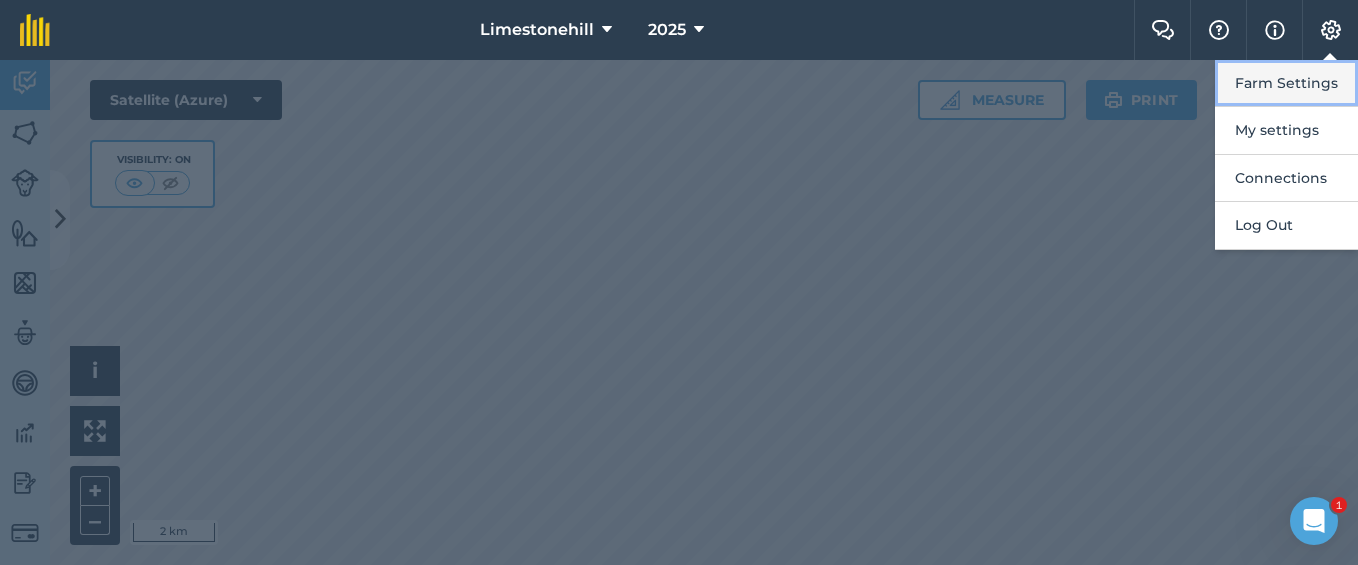 click on "Farm Settings" at bounding box center [1286, 83] 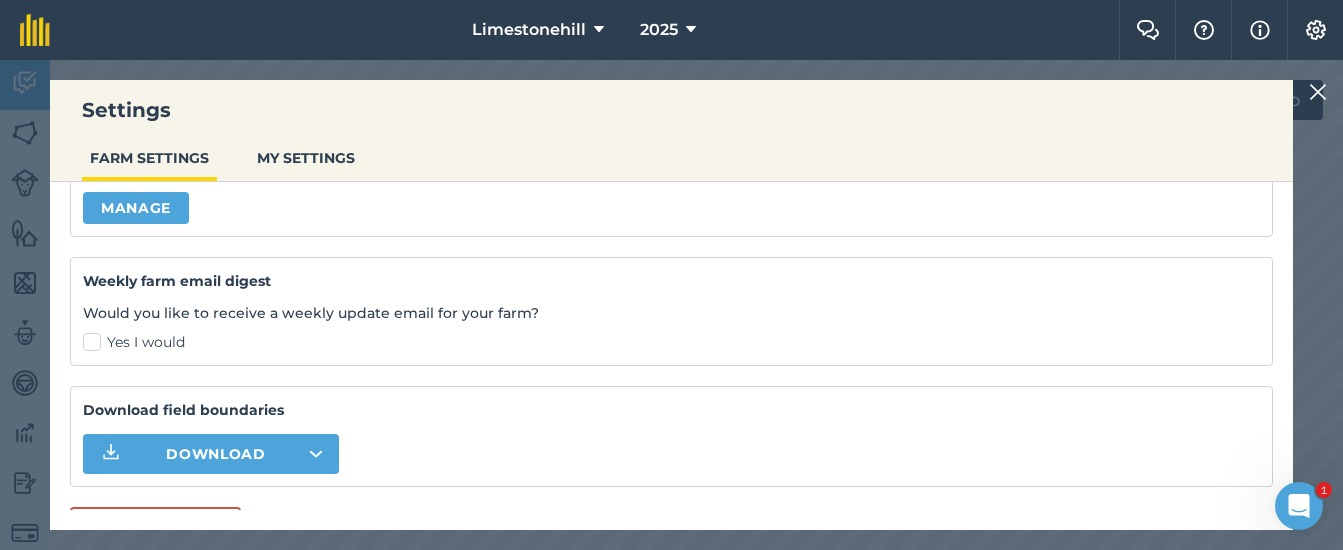 scroll, scrollTop: 342, scrollLeft: 0, axis: vertical 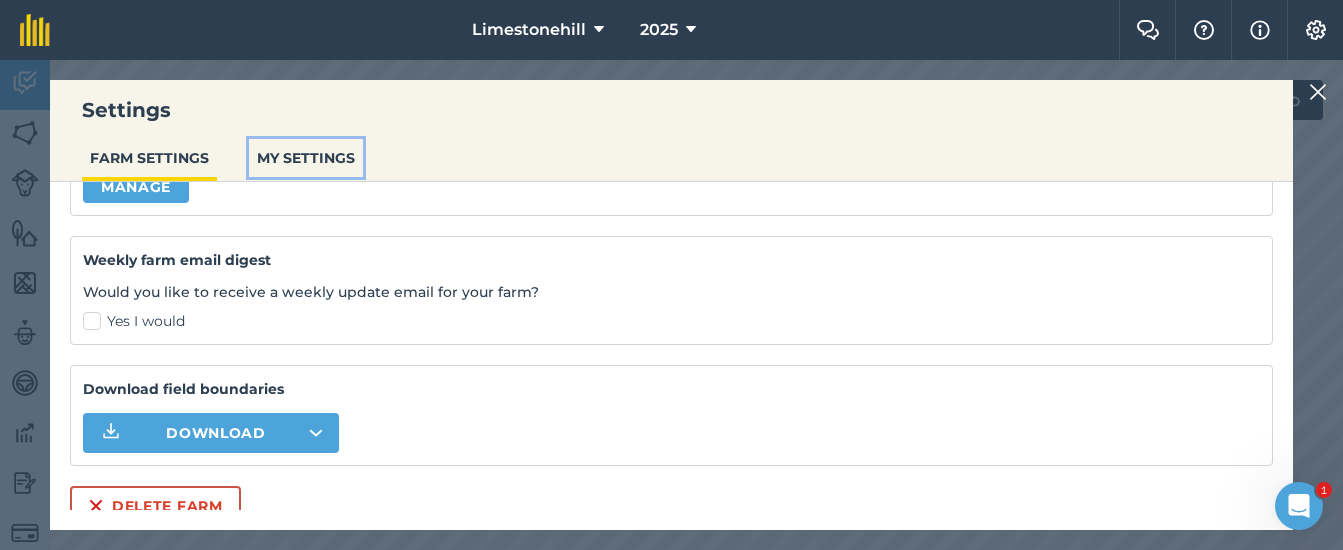 click on "MY SETTINGS" at bounding box center (306, 158) 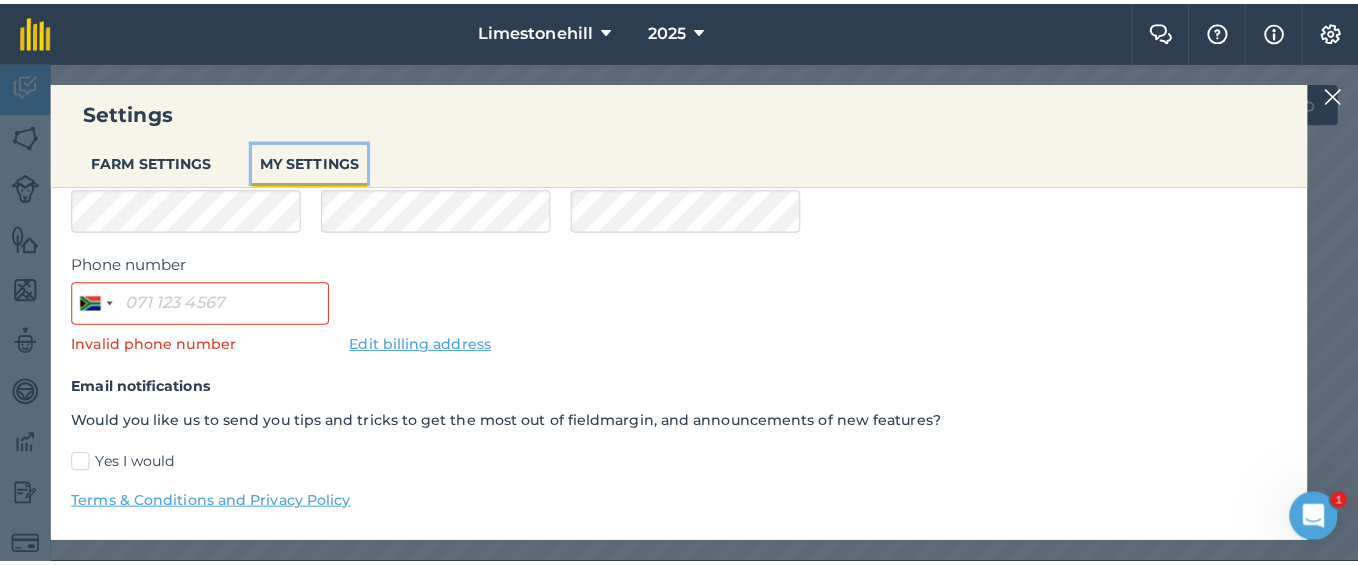 scroll, scrollTop: 232, scrollLeft: 0, axis: vertical 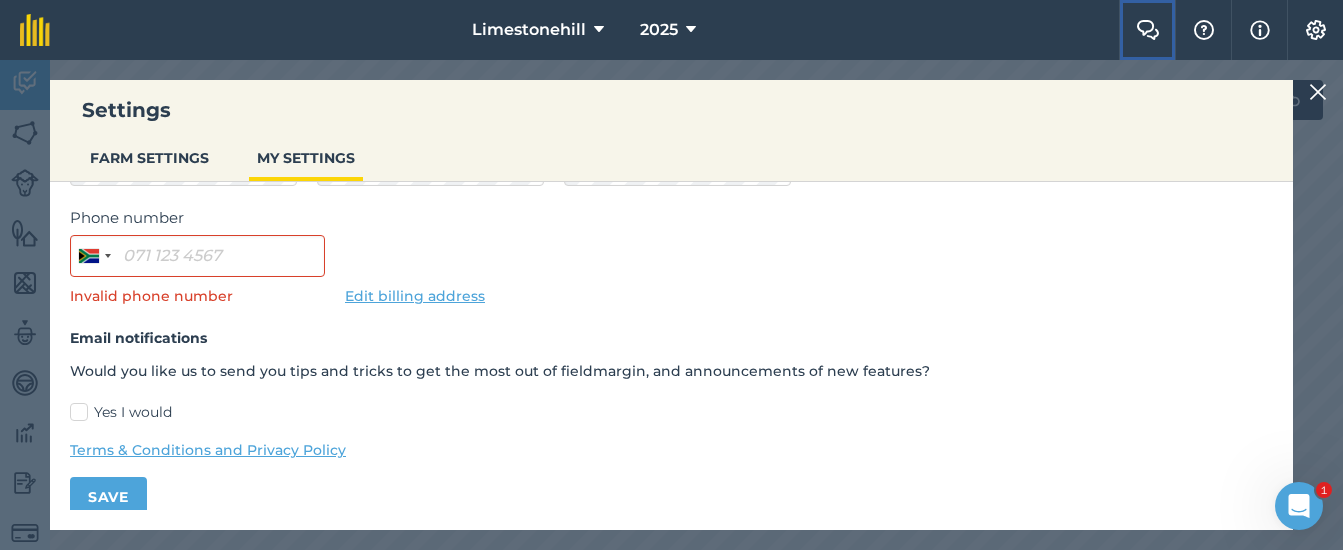 click at bounding box center [1148, 30] 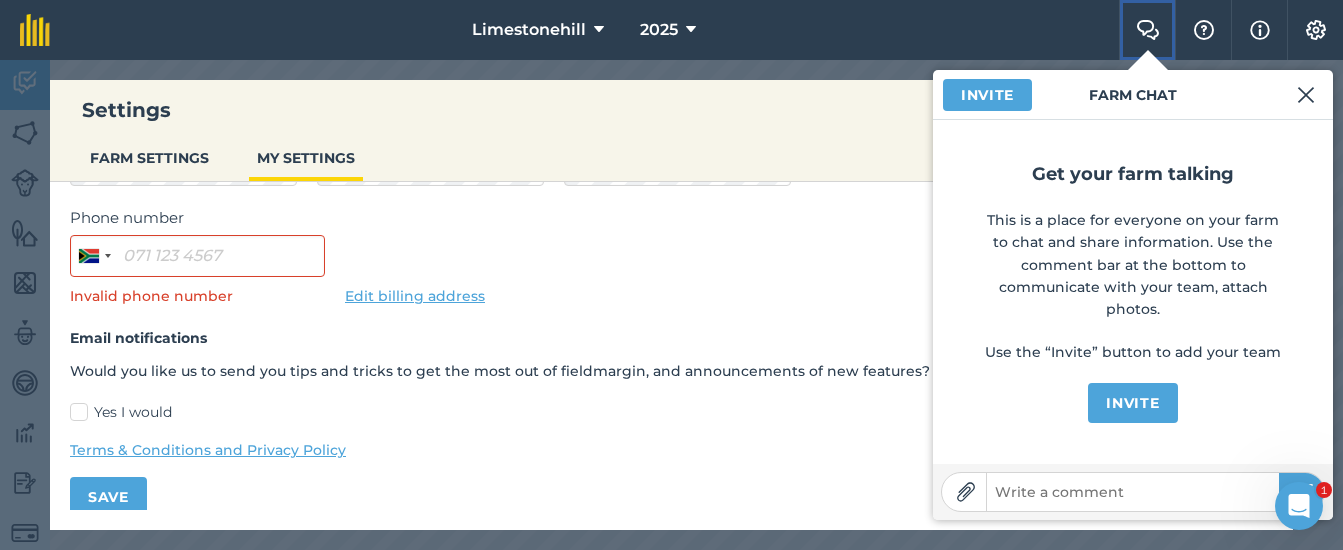 click at bounding box center [1148, 30] 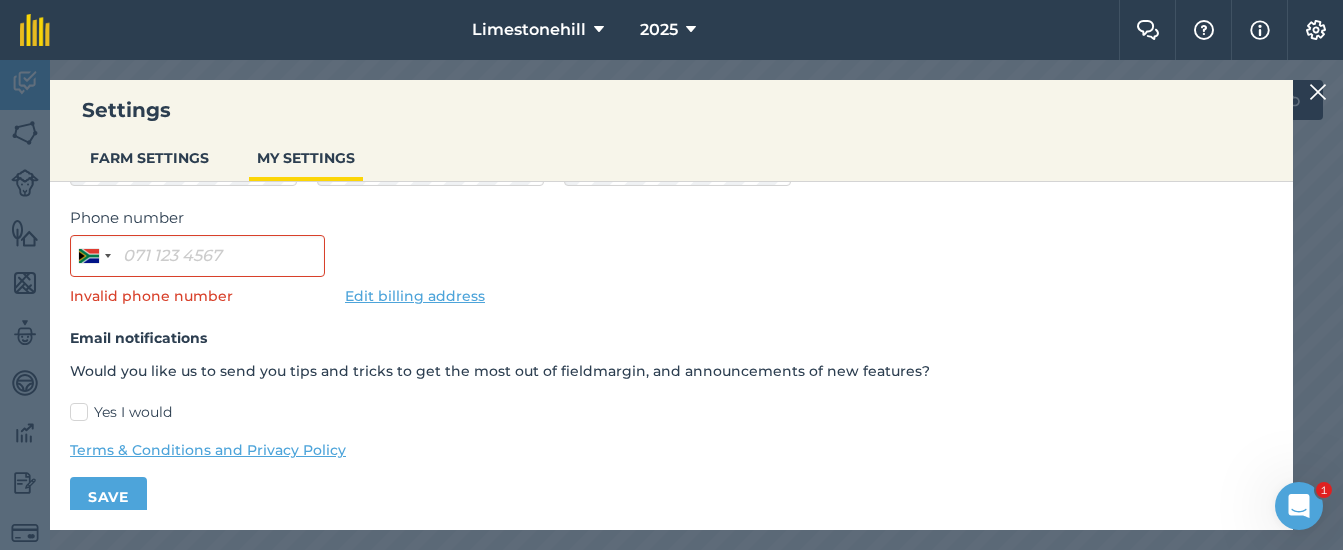 click on "Settings FARM SETTINGS MY SETTINGS General Settings Measurement Units First Name Anton Last Name Ferreira Email anton@limestonehill.co.za Current password Change Password Confirm new password Phone number South Africa +27 244 results found Afghanistan +93 Albania +355 Algeria +213 American Samoa +1 Andorra +376 Angola +244 Anguilla +1 Antigua & Barbuda +1 Argentina +54 Armenia +374 Aruba +297 Ascension Island +247 Australia +61 Austria +43 Azerbaijan +994 Bahamas +1 Bahrain +973 Bangladesh +880 Barbados +1 Belarus +375 Belgium +32 Belize +501 Benin +229 Bermuda +1 Bhutan +975 Bolivia +591 Bosnia & Herzegovina +387 Botswana +267 Brazil +55 British Indian Ocean Territory +246 British Virgin Islands +1 Brunei +673 Bulgaria +359 Burkina Faso +226 Burundi +257 Cambodia +855 Cameroon +237 Canada +1 Cape Verde +238 Caribbean Netherlands +599 Cayman Islands +1 Central African Republic +236 Chad +235 Chile +56 China +86 Christmas Island +61 Cocos (Keeling) Islands +61 Colombia +57 Comoros +269 Congo - Brazzaville +242" at bounding box center [671, 305] 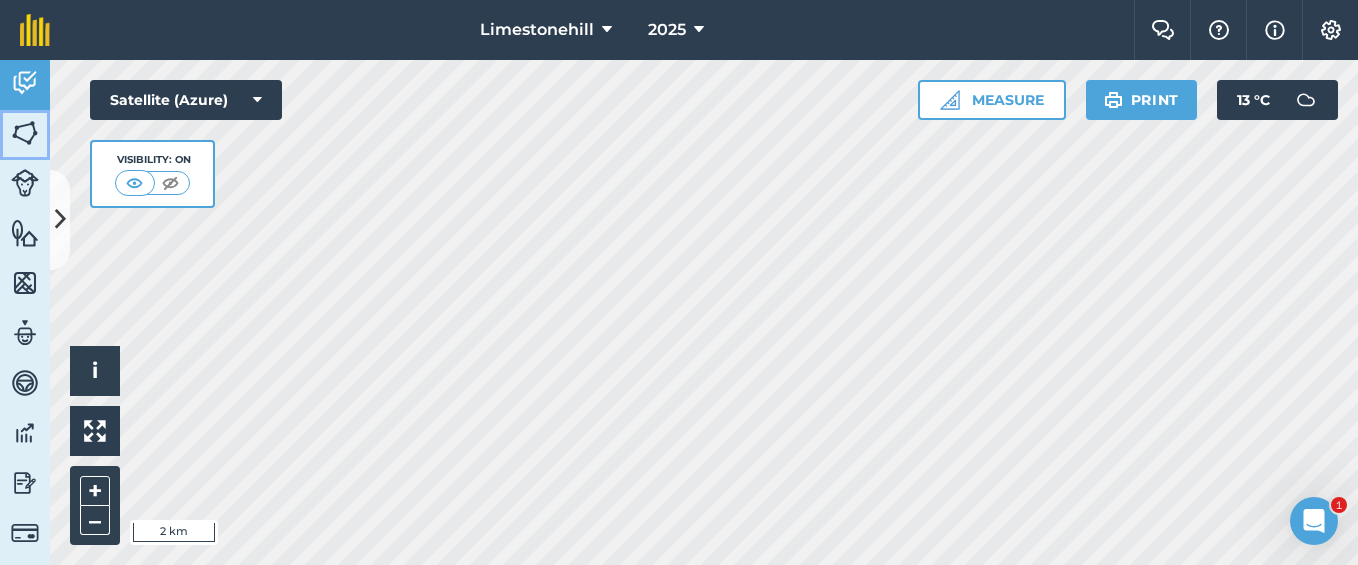 click at bounding box center [25, 133] 